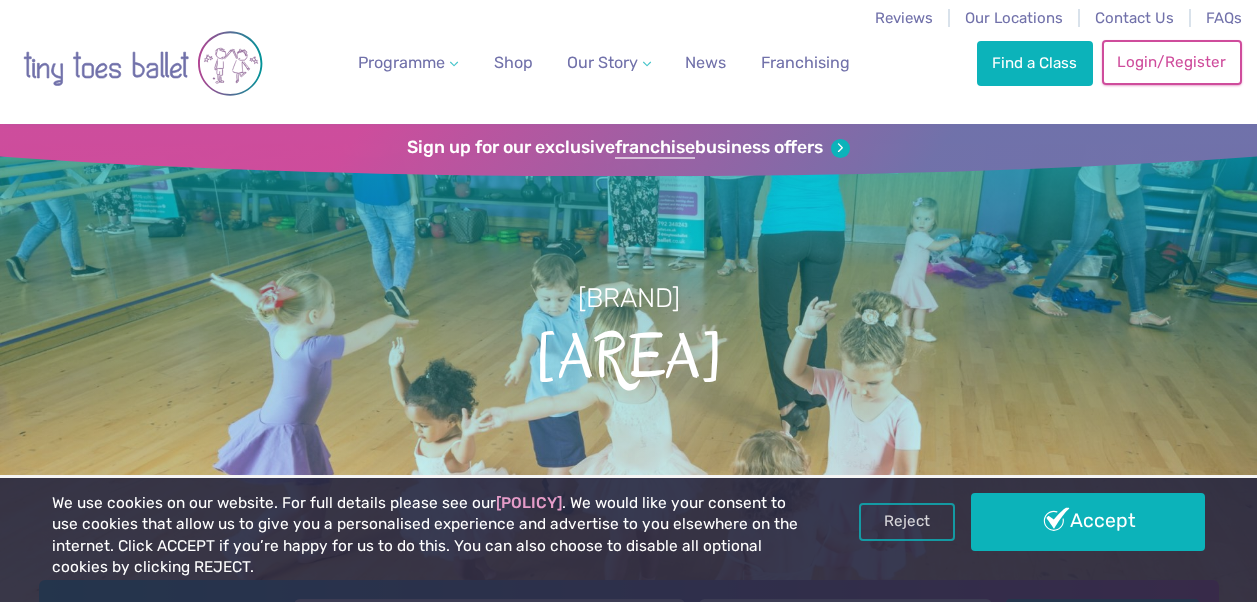 scroll, scrollTop: 0, scrollLeft: 0, axis: both 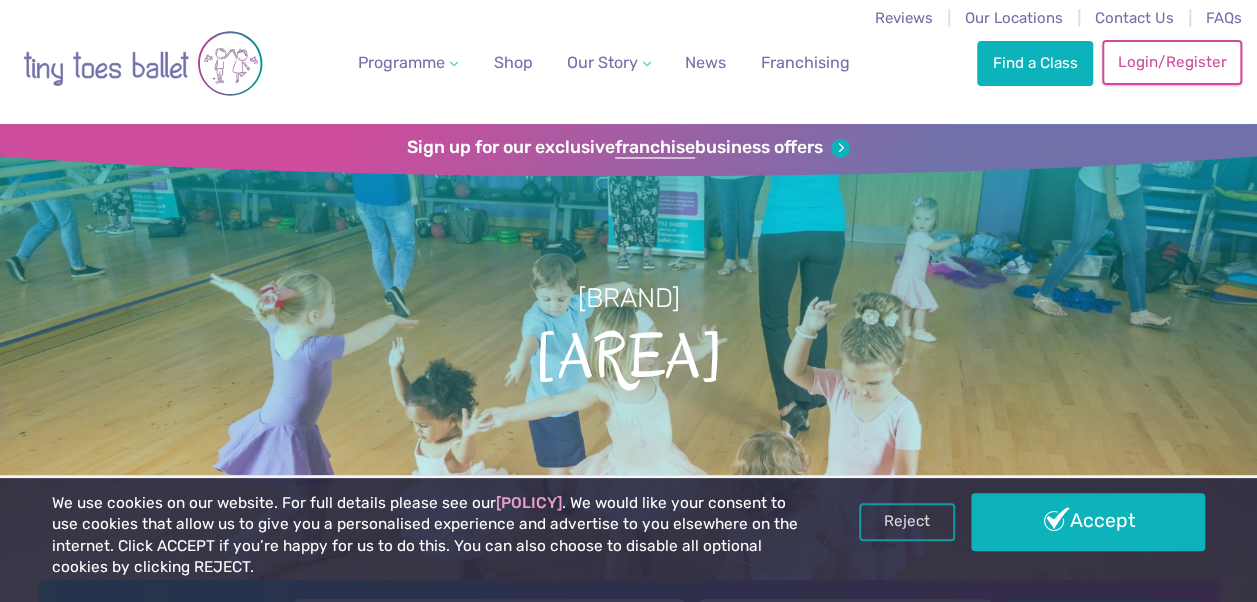 click on "Login/Register" at bounding box center (1172, 62) 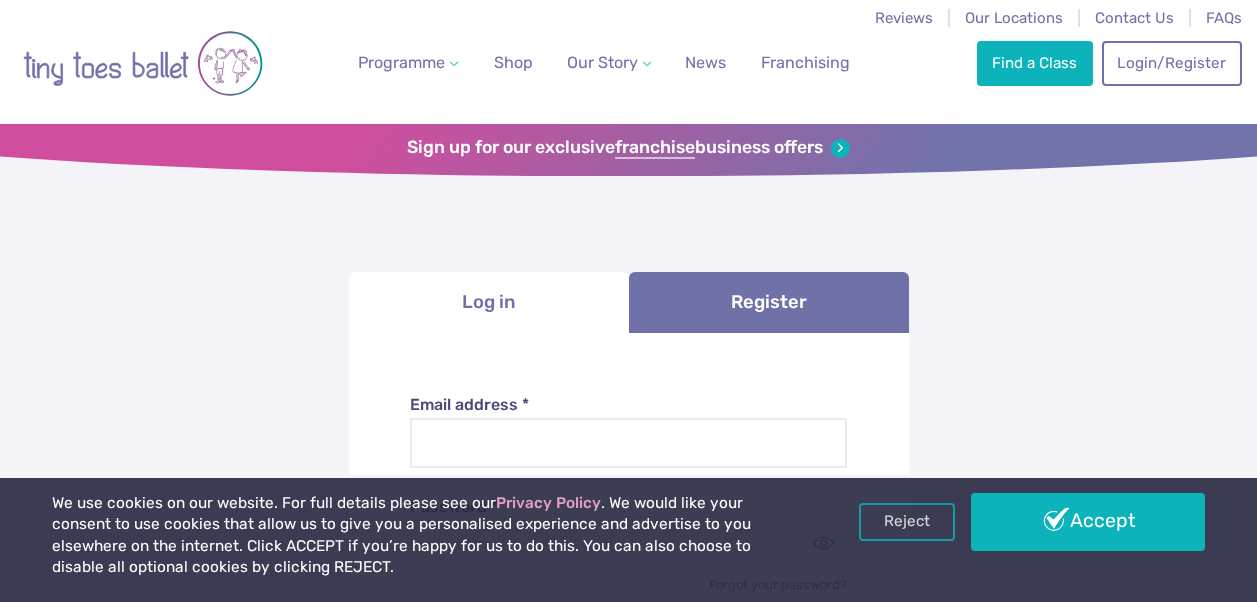scroll, scrollTop: 0, scrollLeft: 0, axis: both 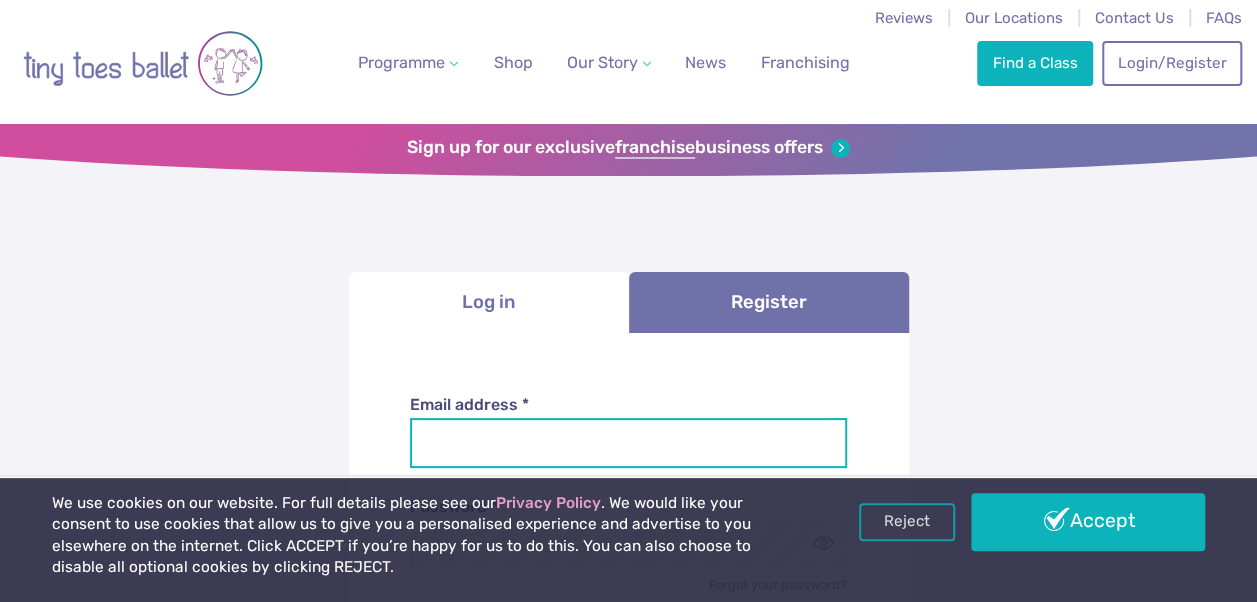click on "[EMAIL] *" at bounding box center (628, 443) 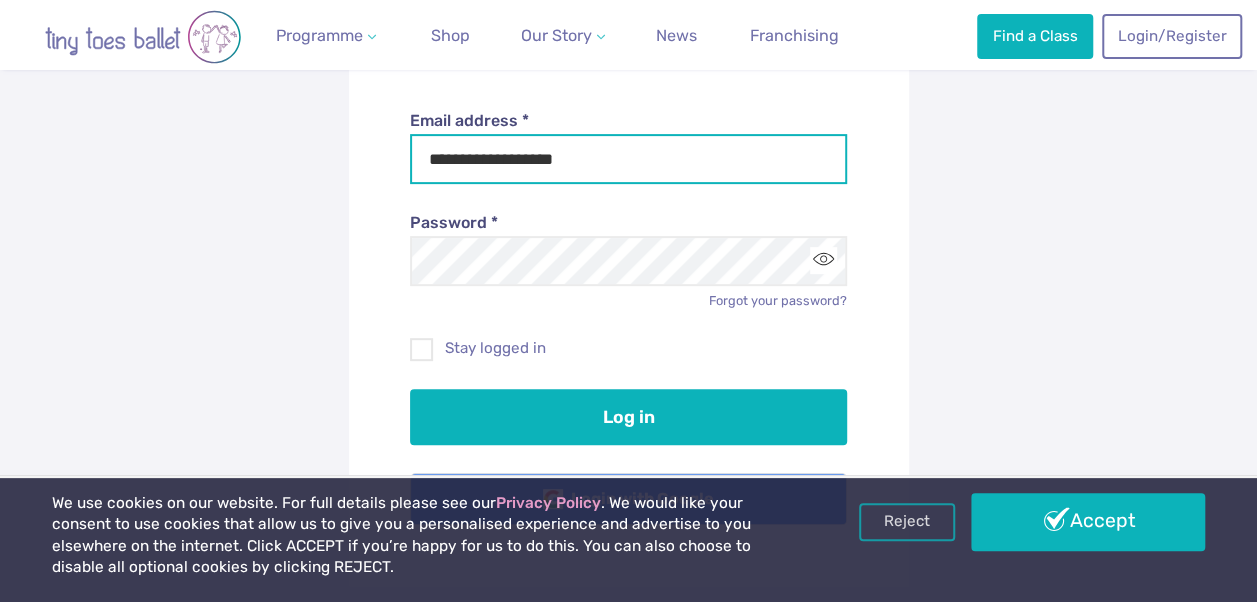 scroll, scrollTop: 296, scrollLeft: 0, axis: vertical 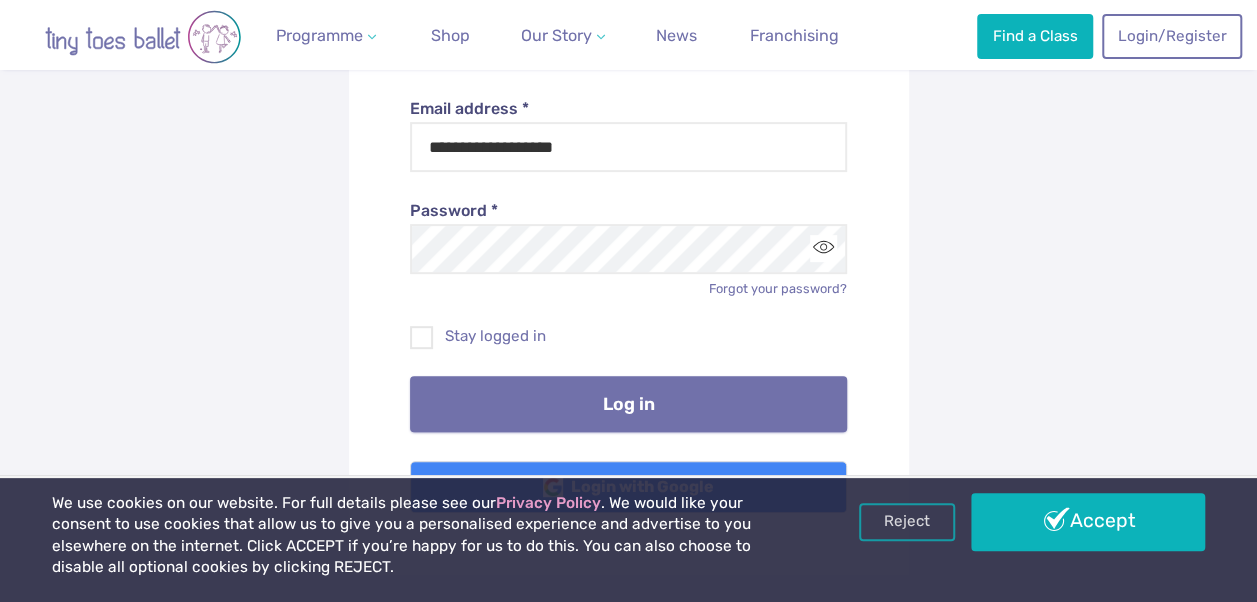 click on "Log in" at bounding box center (628, 404) 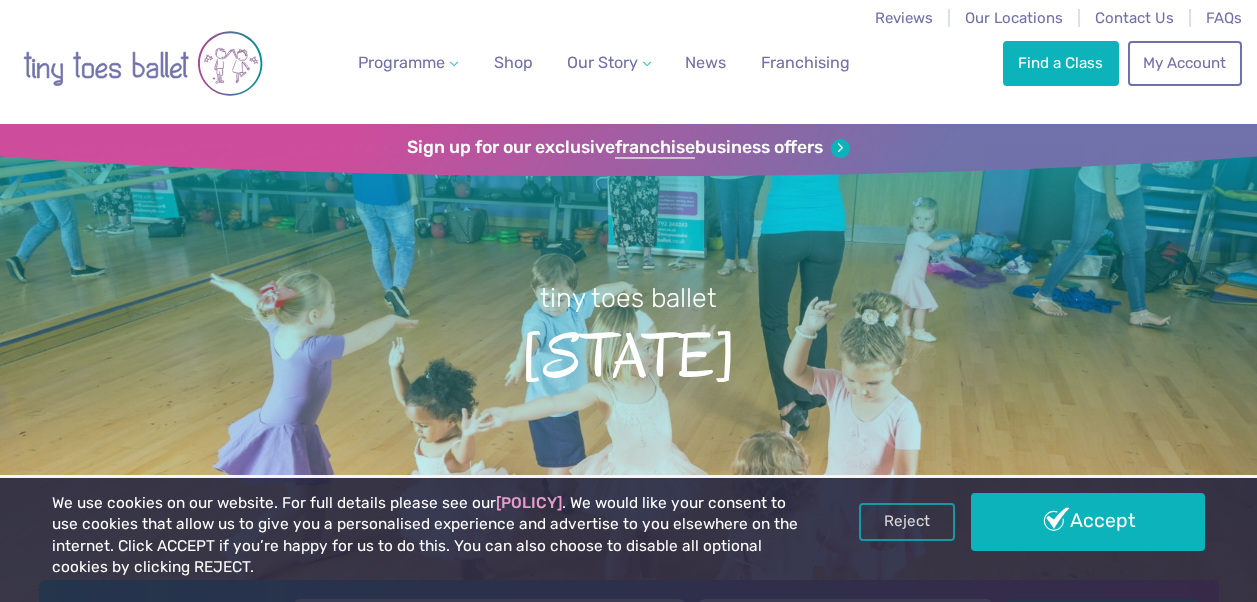 scroll, scrollTop: 0, scrollLeft: 0, axis: both 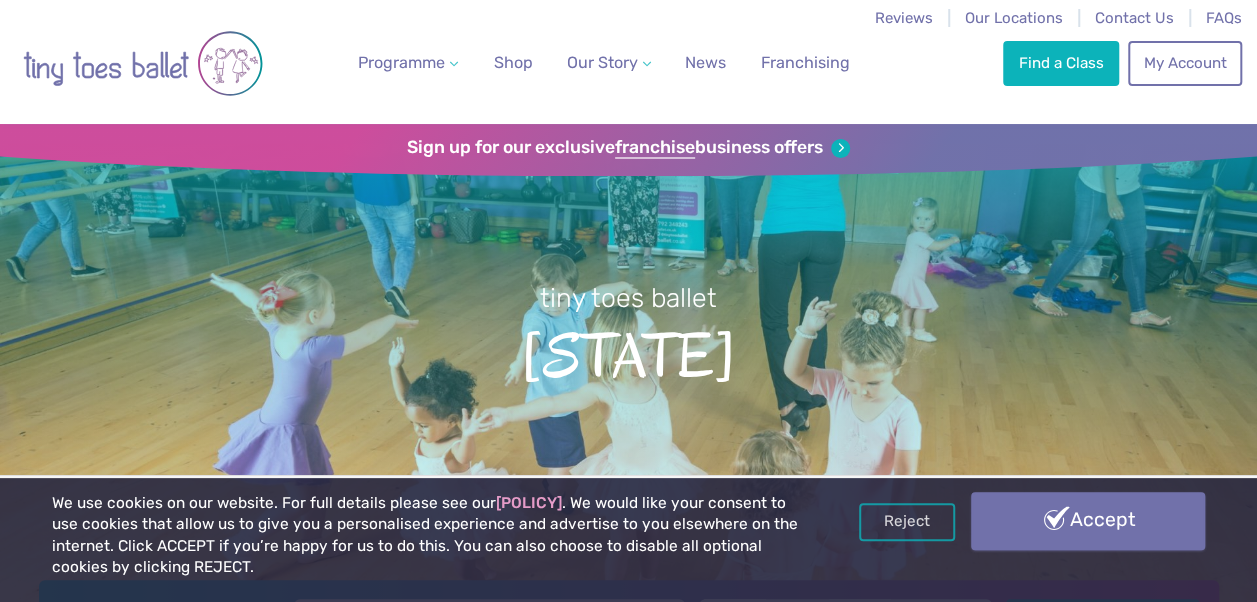 click on "Accept" at bounding box center (1088, 521) 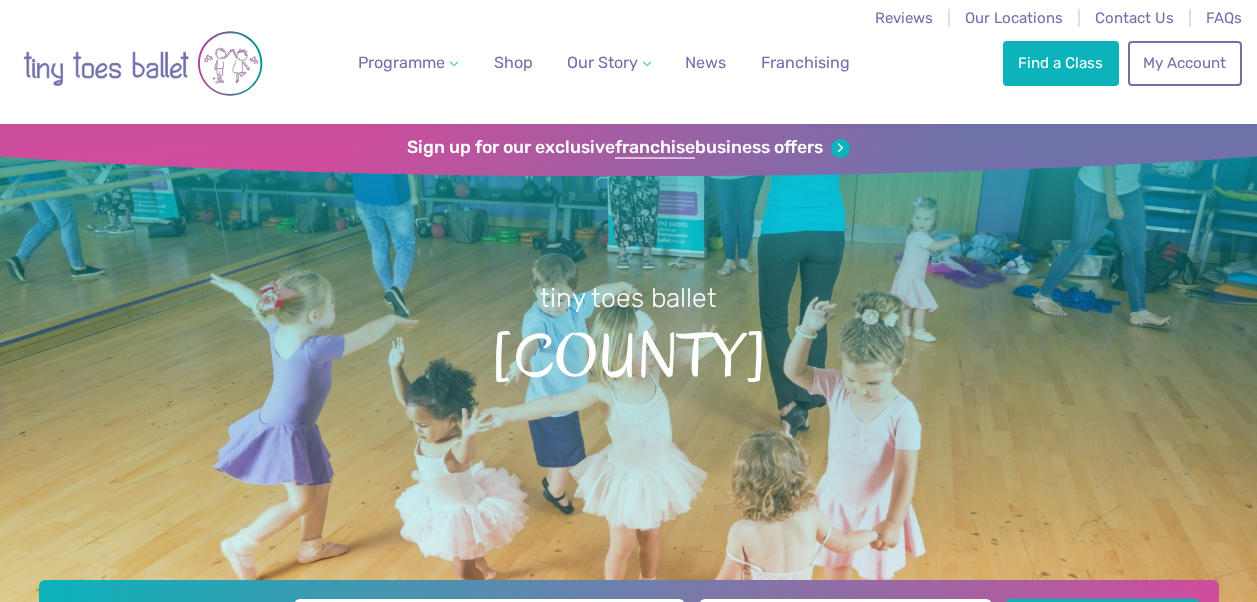 scroll, scrollTop: 0, scrollLeft: 0, axis: both 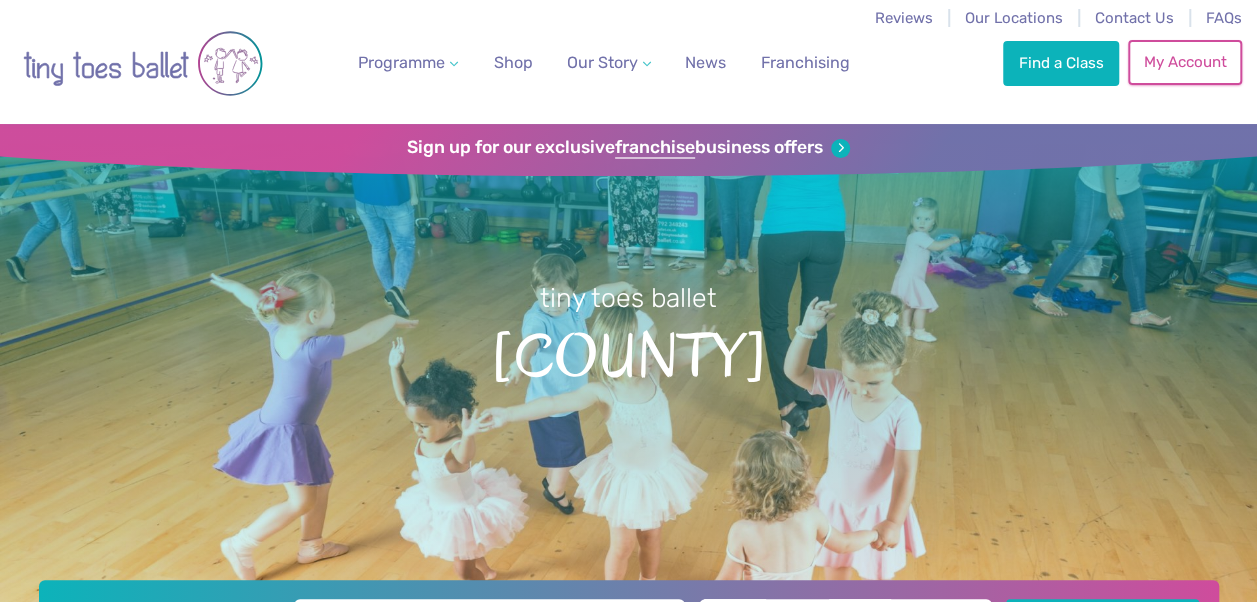 click on "My Account" at bounding box center (1185, 62) 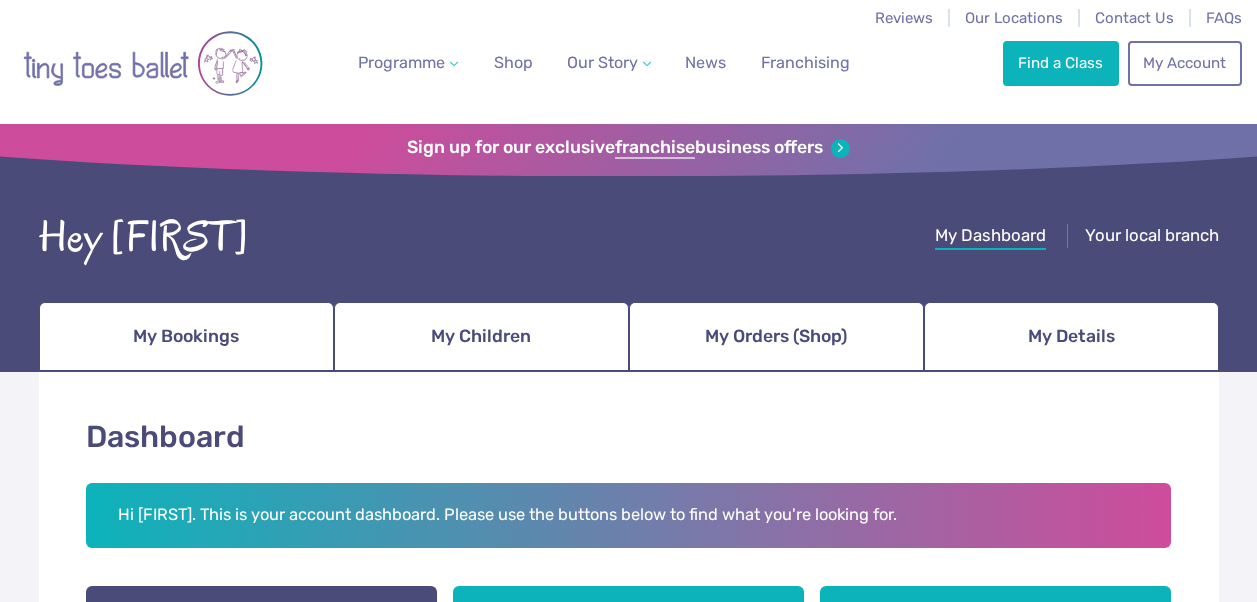 scroll, scrollTop: 0, scrollLeft: 0, axis: both 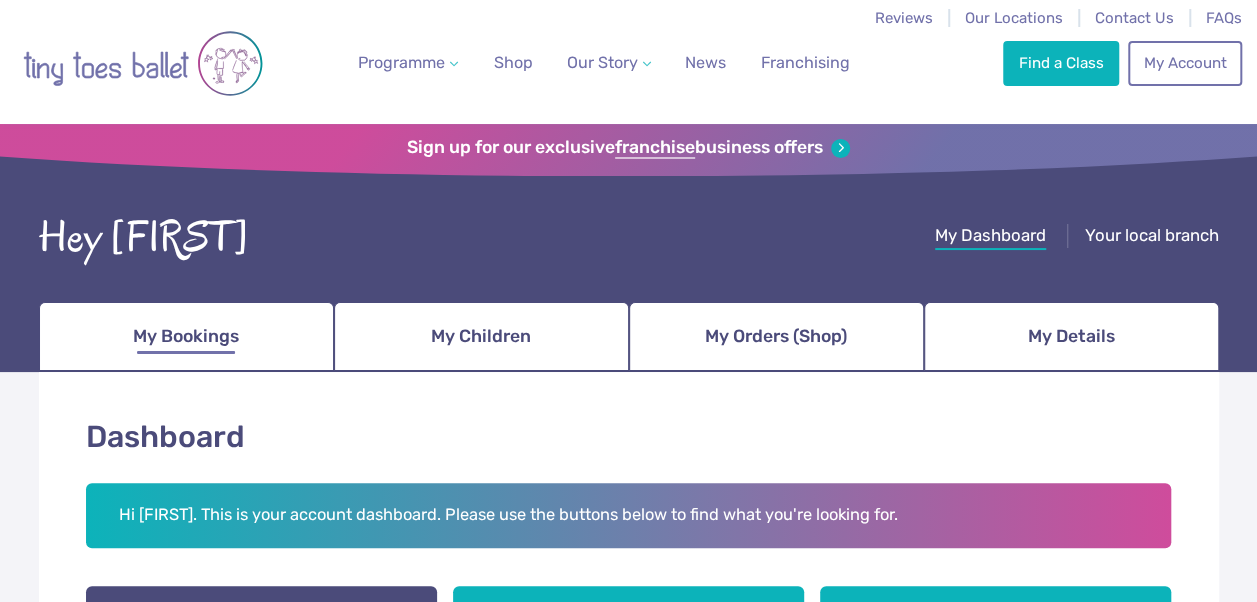 click on "My Bookings" at bounding box center (186, 336) 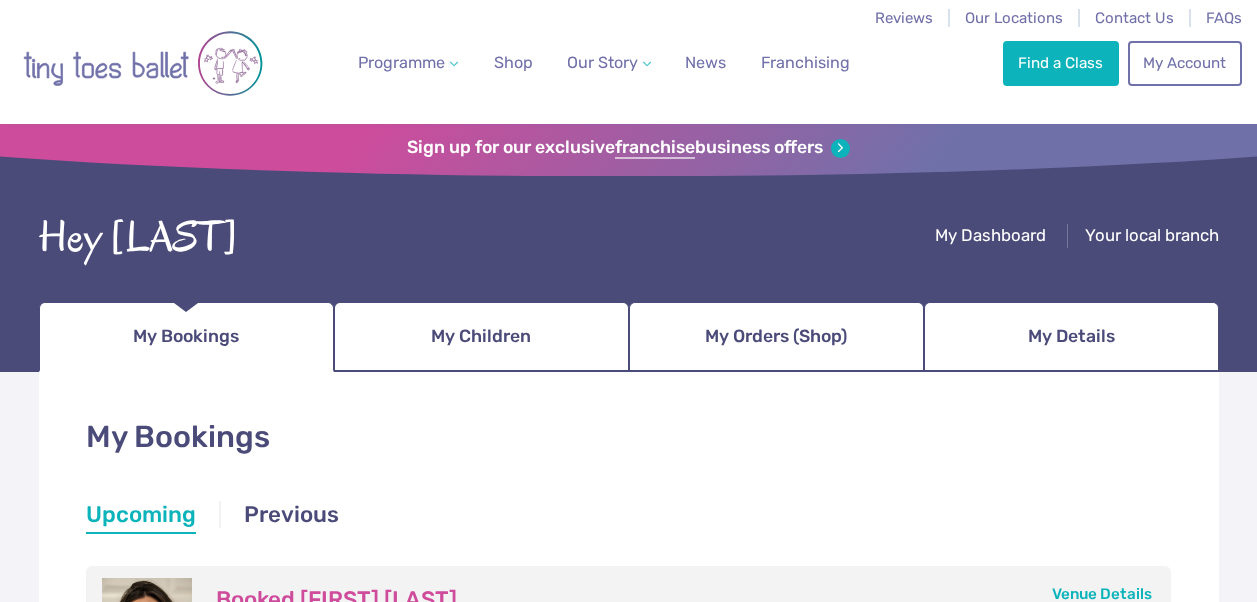 scroll, scrollTop: 0, scrollLeft: 0, axis: both 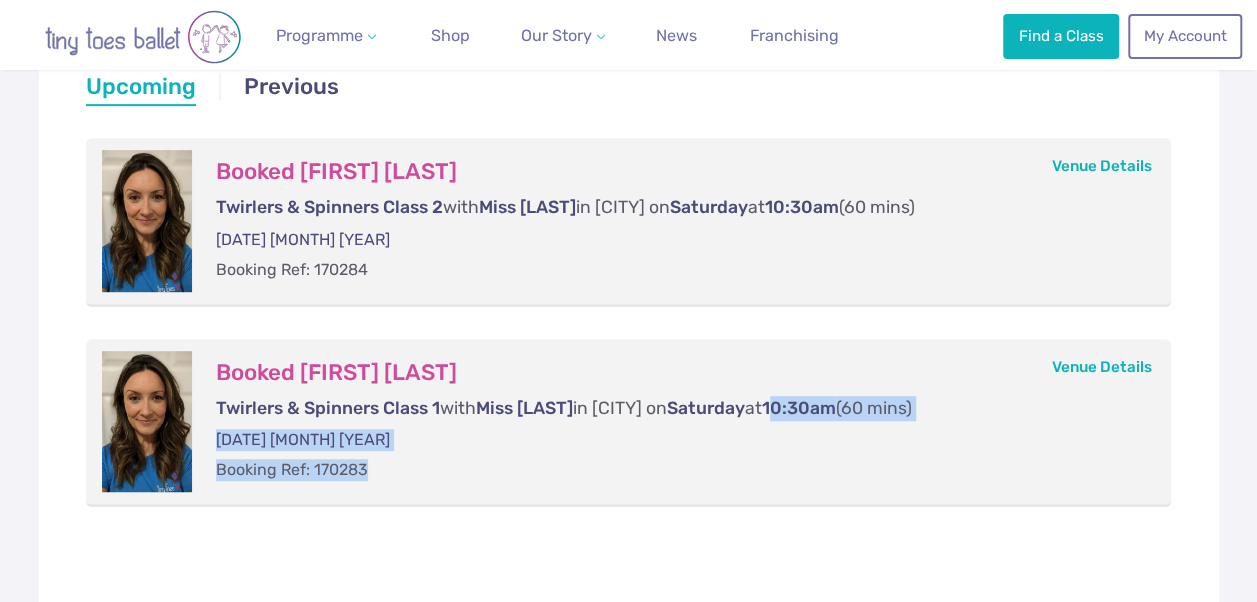 drag, startPoint x: 840, startPoint y: 398, endPoint x: 850, endPoint y: 469, distance: 71.70077 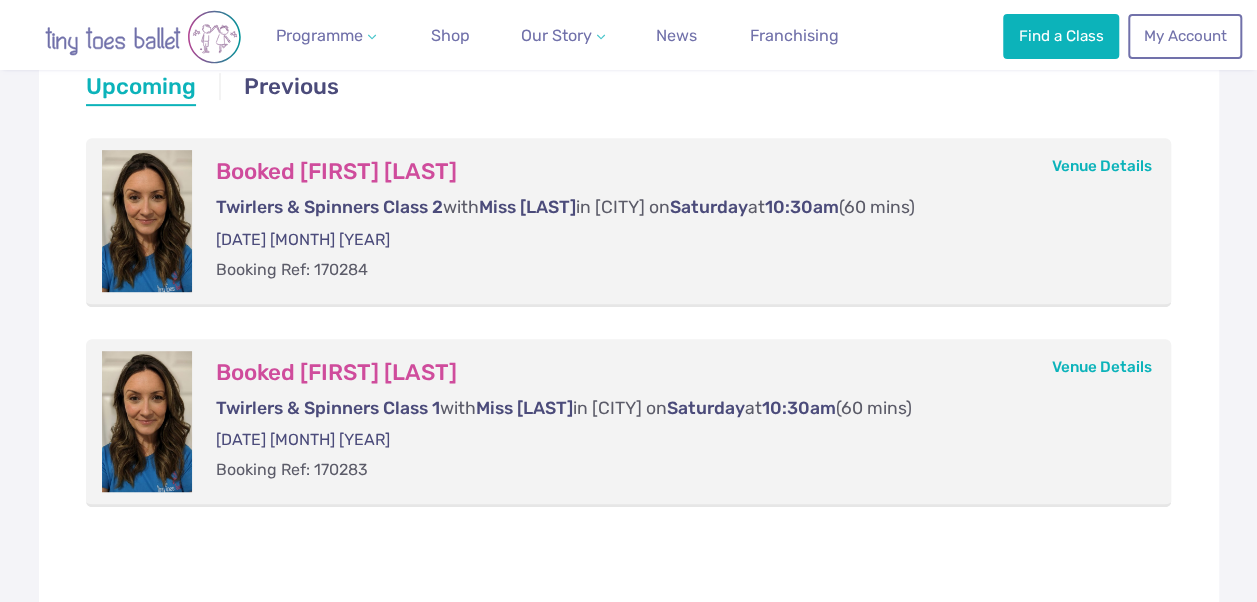 click on "My Bookings
Upcoming
Previous
Upcoming
Upcoming
Booked [FIRST] [LAST]
Twirlers & Spinners Class 2  with  Miss [LAST]  in [CITY] on  Saturday  at  10:30am  (60 mins)
[DATE] [MONTH] [YEAR]
Booking Ref: 170284
Venue Details
Booked [FIRST] [LAST]
Twirlers & Spinners Class 1  with  Miss [LAST]  in [CITY] on  Saturday  at  10:30am  (60 mins)
[DATE] [MONTH] [YEAR]
Booking Ref: 170283
Venue Details
Previous
Previous
Booked [FIRST] [LAST]
Twirlers & Spinners  with  Miss [LAST]  in [CITY] on  Saturday  at  11:30am  (40 mins)
[DATE], [DATE], [DATE]; [DATE], [DATE], [DATE] [YEAR]
Booking Ref: 167485
Venue Details
Booked [FIRST] [LAST]
Twirlers & Spinners  with  Miss [LAST]  in [CITY] on  Saturday  at  11:50am  (40 mins)" at bounding box center [629, 277] 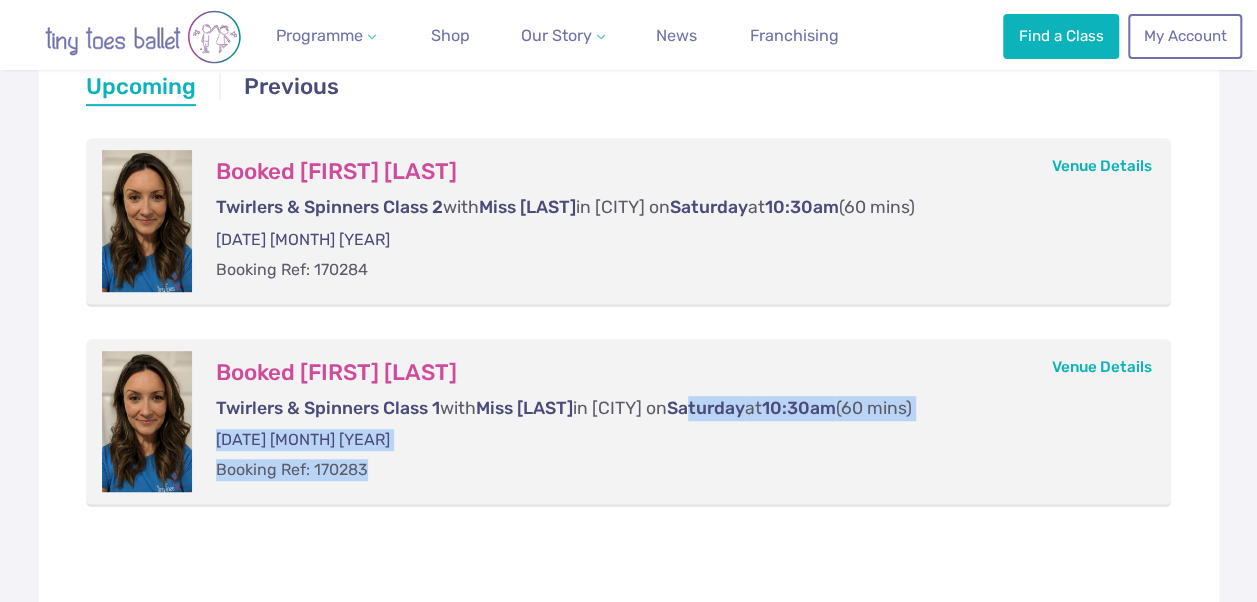 drag, startPoint x: 760, startPoint y: 430, endPoint x: 743, endPoint y: 383, distance: 49.979996 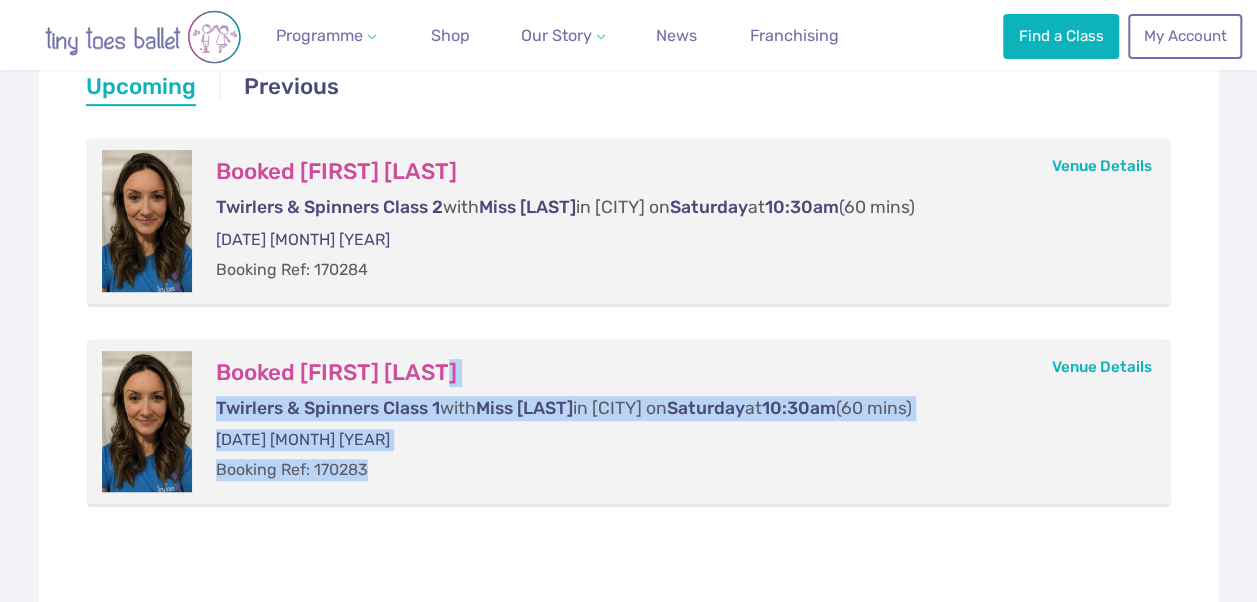 click on "Booked [FIRST] [LAST]" at bounding box center (674, 373) 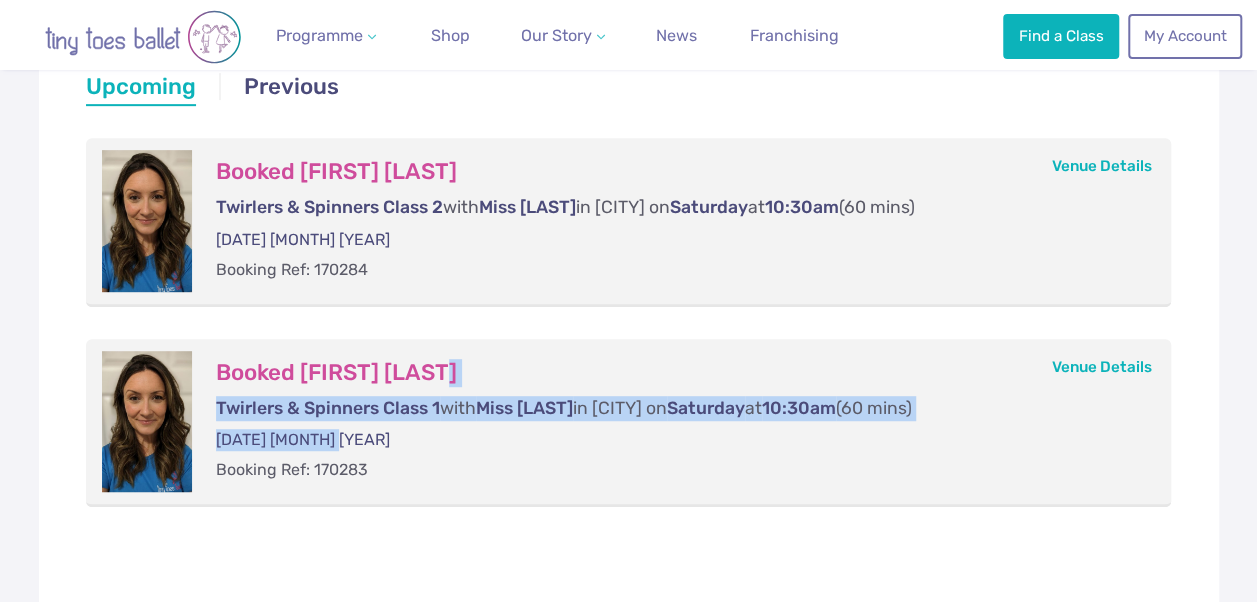drag, startPoint x: 658, startPoint y: 349, endPoint x: 684, endPoint y: 435, distance: 89.84431 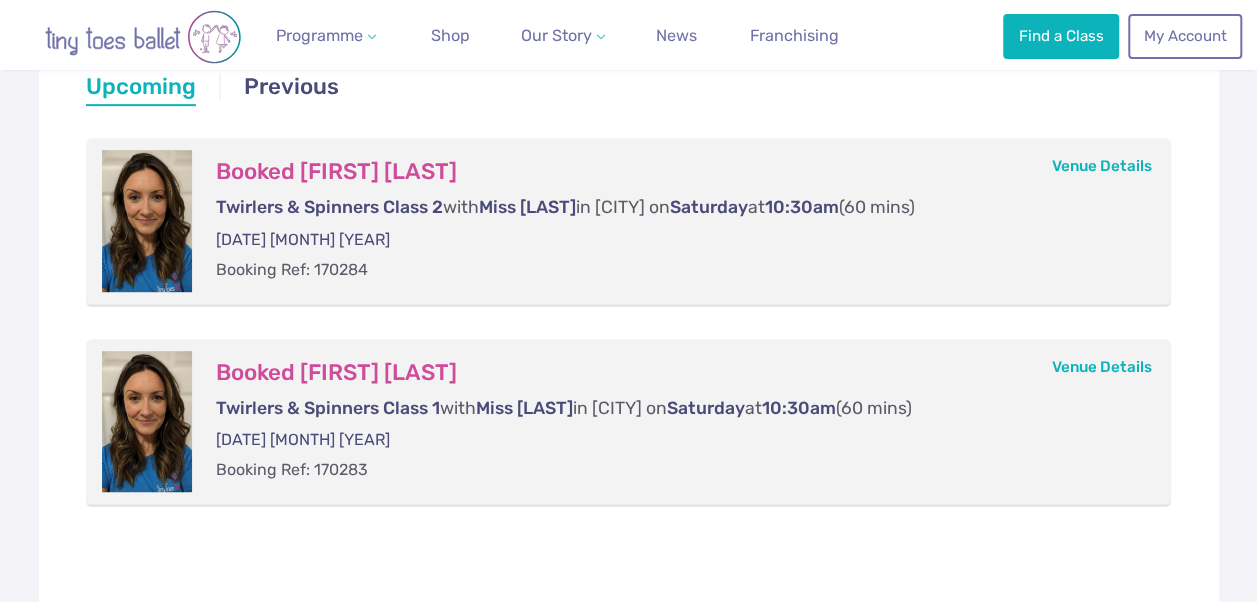 click on "Booked [FIRST] [LAST]
Twirlers & Spinners Class 1  with  Miss [LAST]  in [CITY] on  Saturday  at  10:30am  (60 mins)
[DATE] [MONTH] [YEAR]
Booking Ref: 170283
Venue Details" at bounding box center (629, 423) 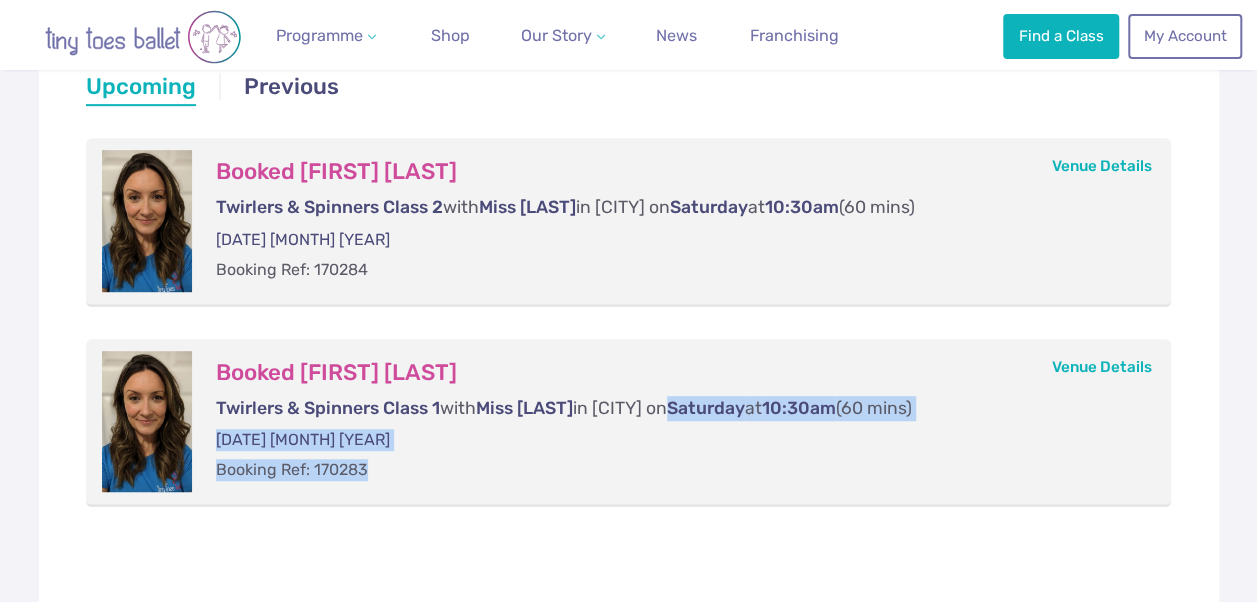 drag, startPoint x: 704, startPoint y: 498, endPoint x: 682, endPoint y: 364, distance: 135.79396 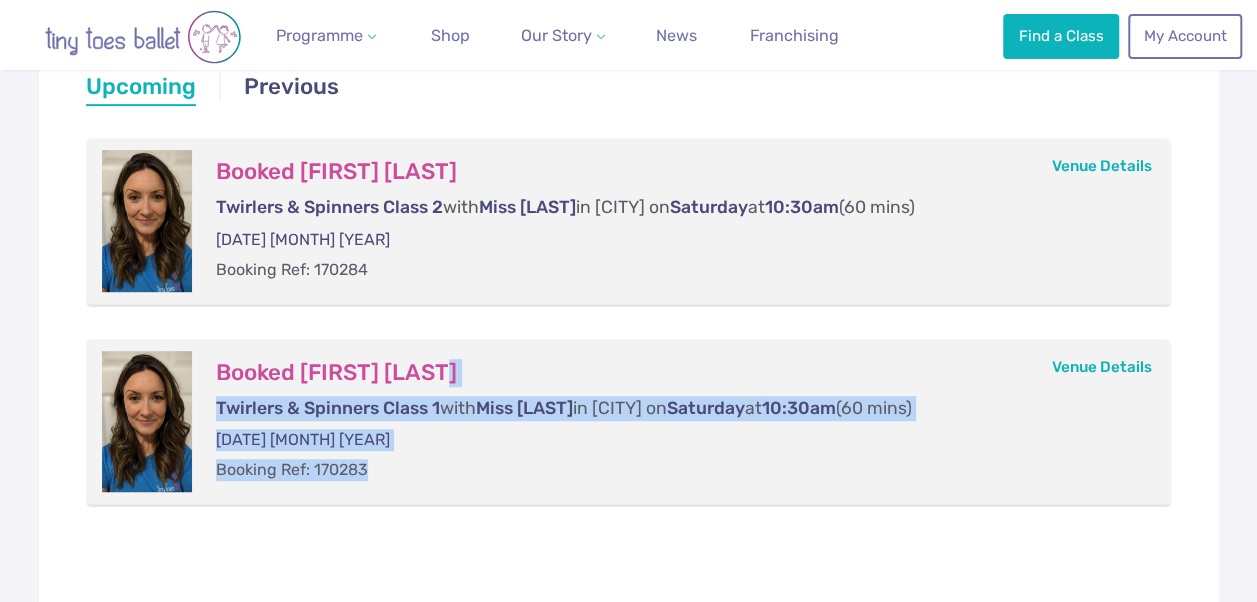 drag, startPoint x: 682, startPoint y: 364, endPoint x: 683, endPoint y: 354, distance: 10.049875 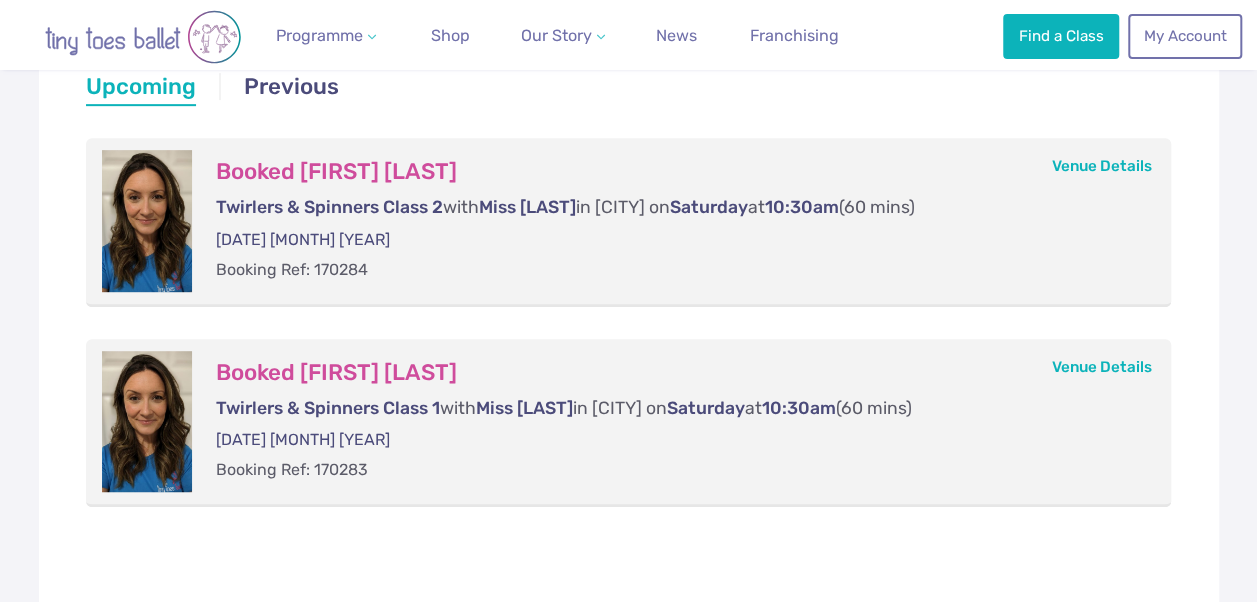 click on "Upcoming
Upcoming
Booked [FIRST] [LAST]
Twirlers & Spinners Class 2  with  Miss [LAST]  in [CITY] on  Saturday  at  10:30am  (60 mins)
[DATE] [MONTH] [YEAR]
Booking Ref: 170284
Venue Details
Booked [FIRST] [LAST]
Twirlers & Spinners Class 1  with  Miss [LAST]  in [CITY] on  Saturday  at  10:30am  (60 mins)
[DATE] [MONTH] [YEAR]
Booking Ref: 170283
Venue Details
Previous
Previous
Booked [FIRST] [LAST]
Twirlers & Spinners  with  Miss [LAST]  in [CITY] on  Saturday  at  11:30am  (40 mins)
[DATE], [DATE], [DATE]; [DATE], [DATE], [DATE] [YEAR]
Booking Ref: 167485
Venue Details
Booked [FIRST] [LAST]
Twirlers & Spinners  with  Miss [LAST]  in [CITY] on  Saturday  at  11:50am  (40 mins)
[DATE], [DATE], [DATE], [DATE], [DATE] [MONTH] [YEAR]
Booking Ref: 162570
Venue Details
Booked [FIRST] [LAST]" at bounding box center [629, 306] 